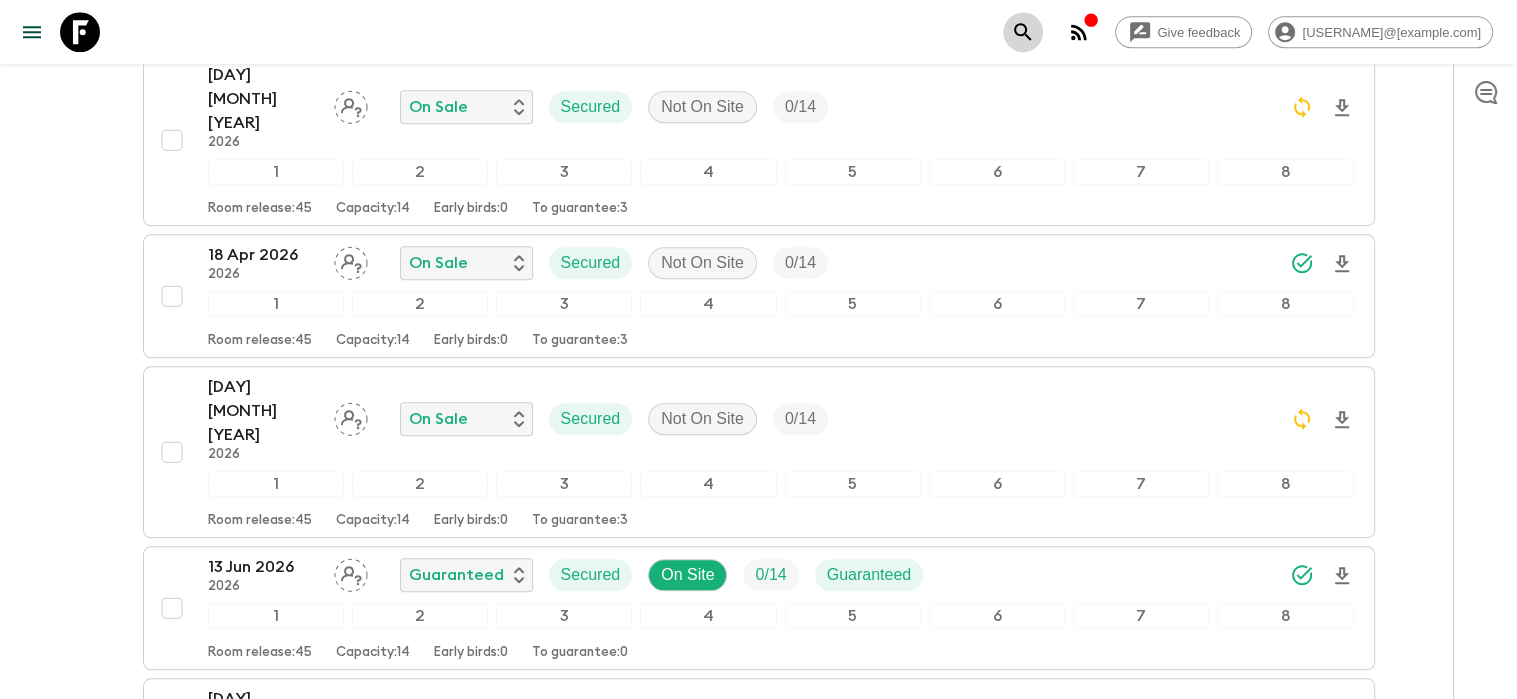click 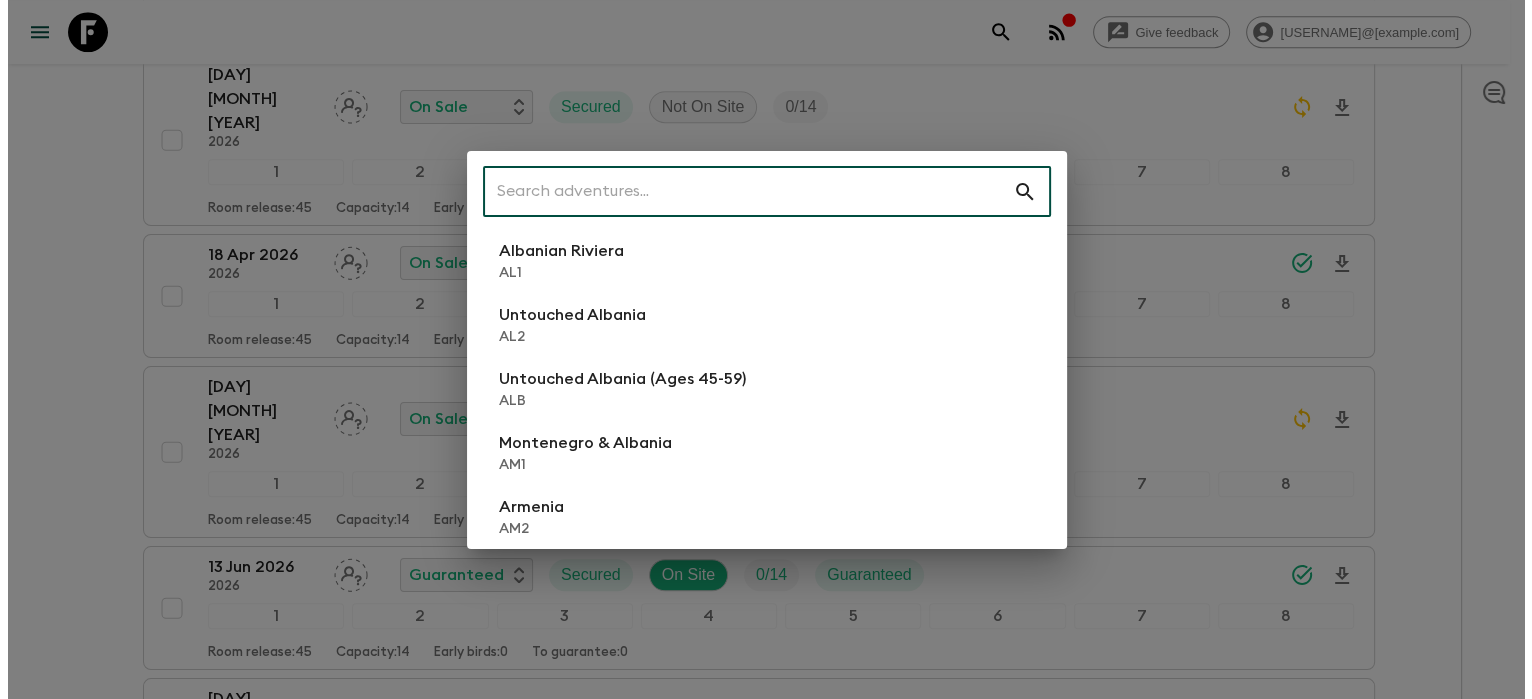 scroll, scrollTop: 1488, scrollLeft: 0, axis: vertical 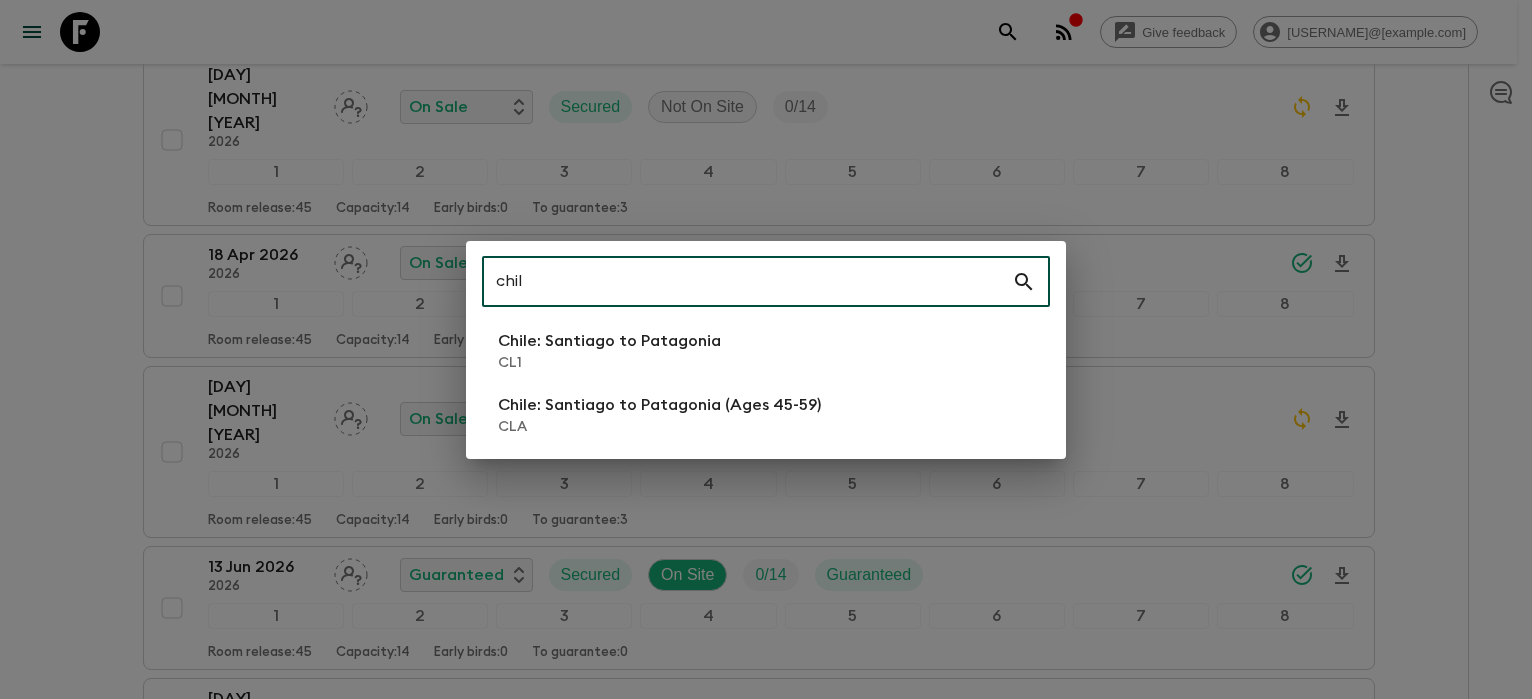 type on "chil" 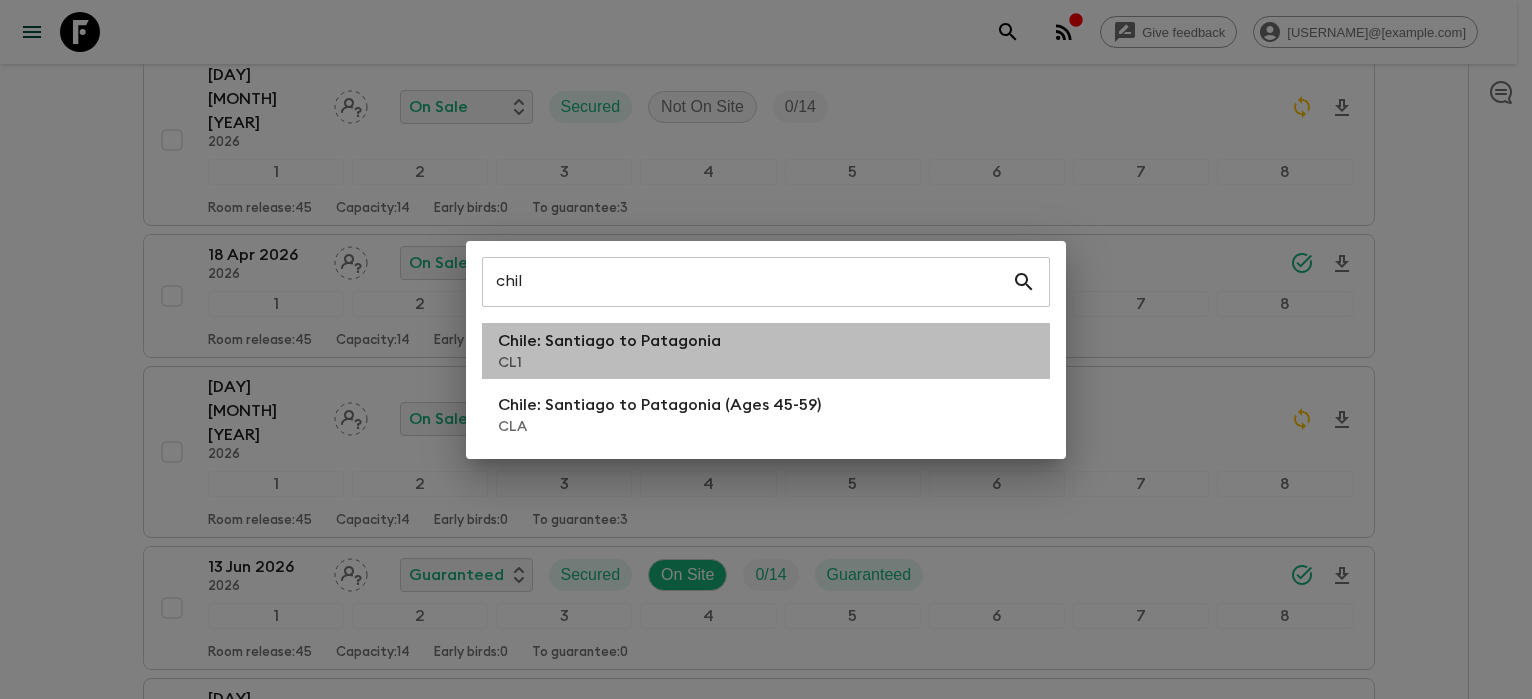 click on "Chile: Santiago to Patagonia [COUNTRY_CODE]" at bounding box center (766, 351) 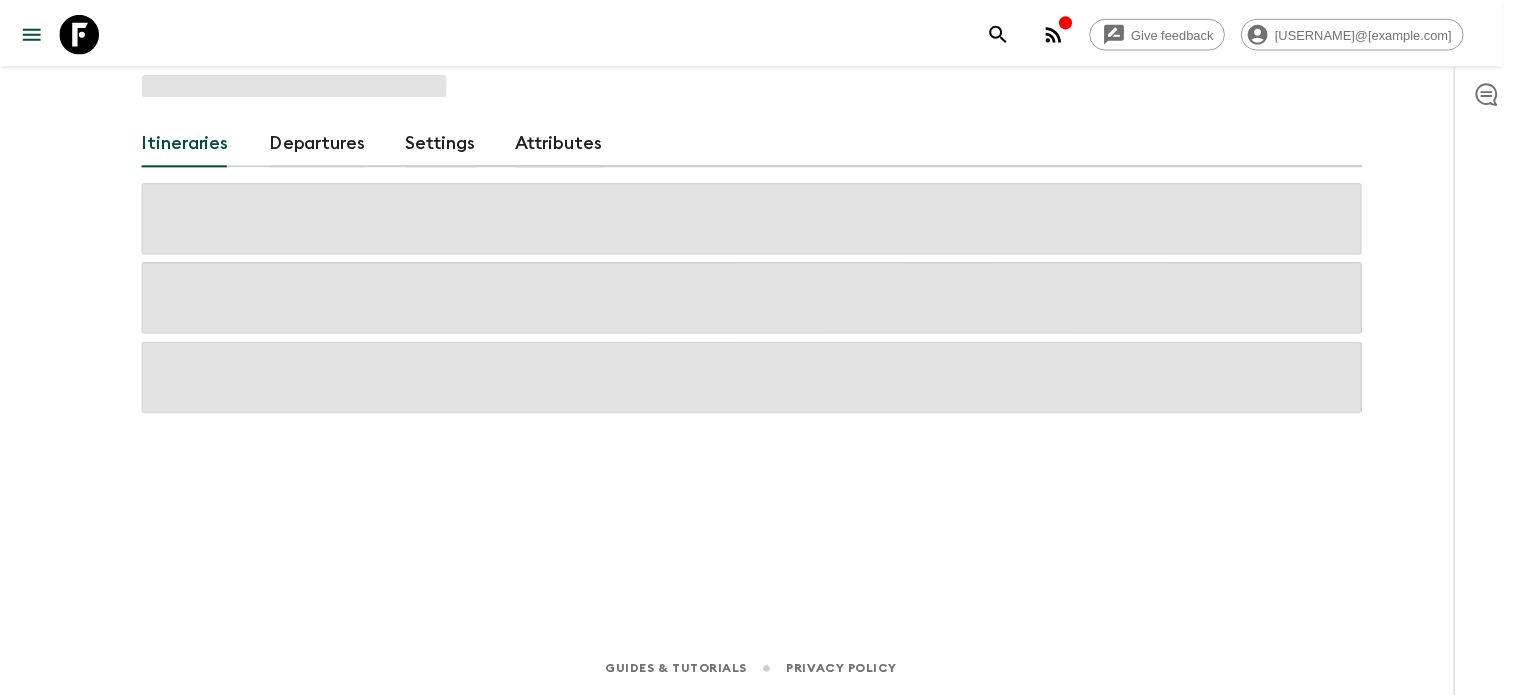 scroll, scrollTop: 0, scrollLeft: 0, axis: both 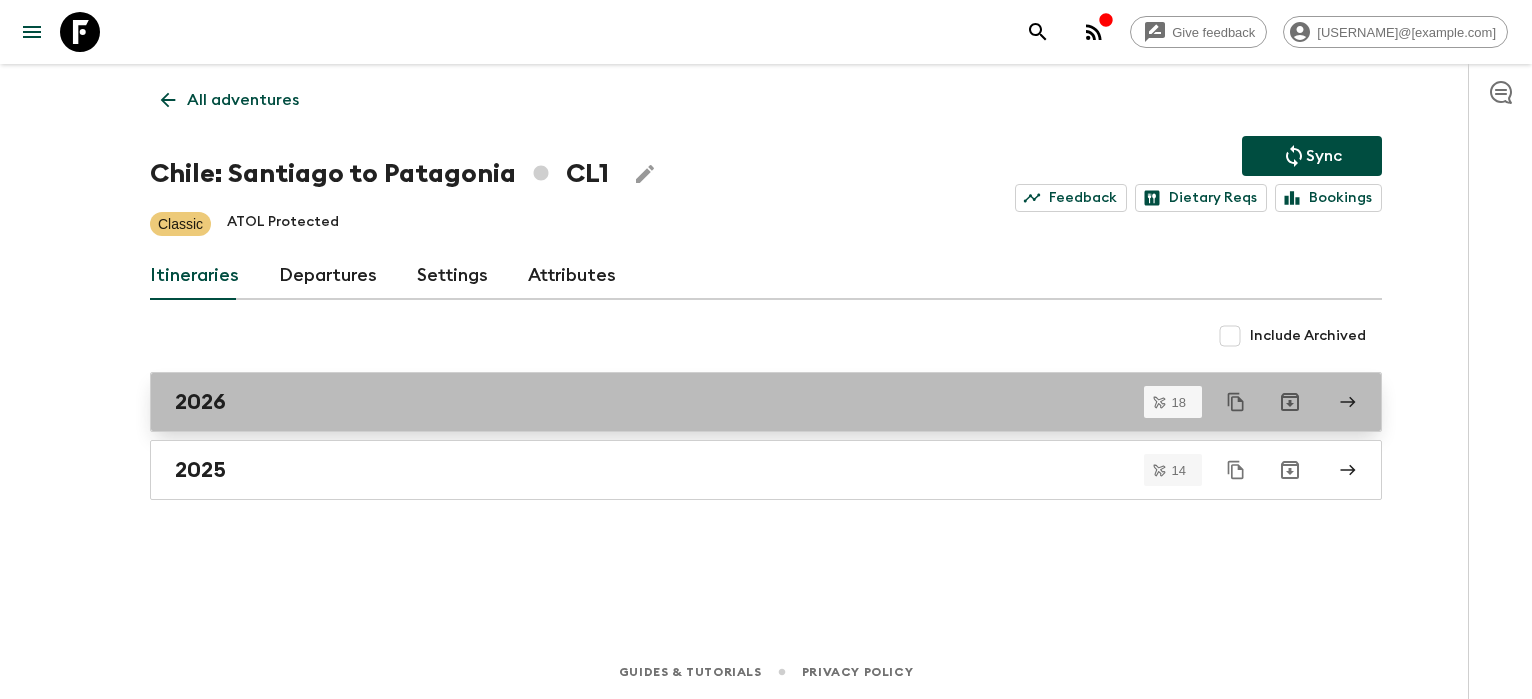 click on "2026" at bounding box center [747, 402] 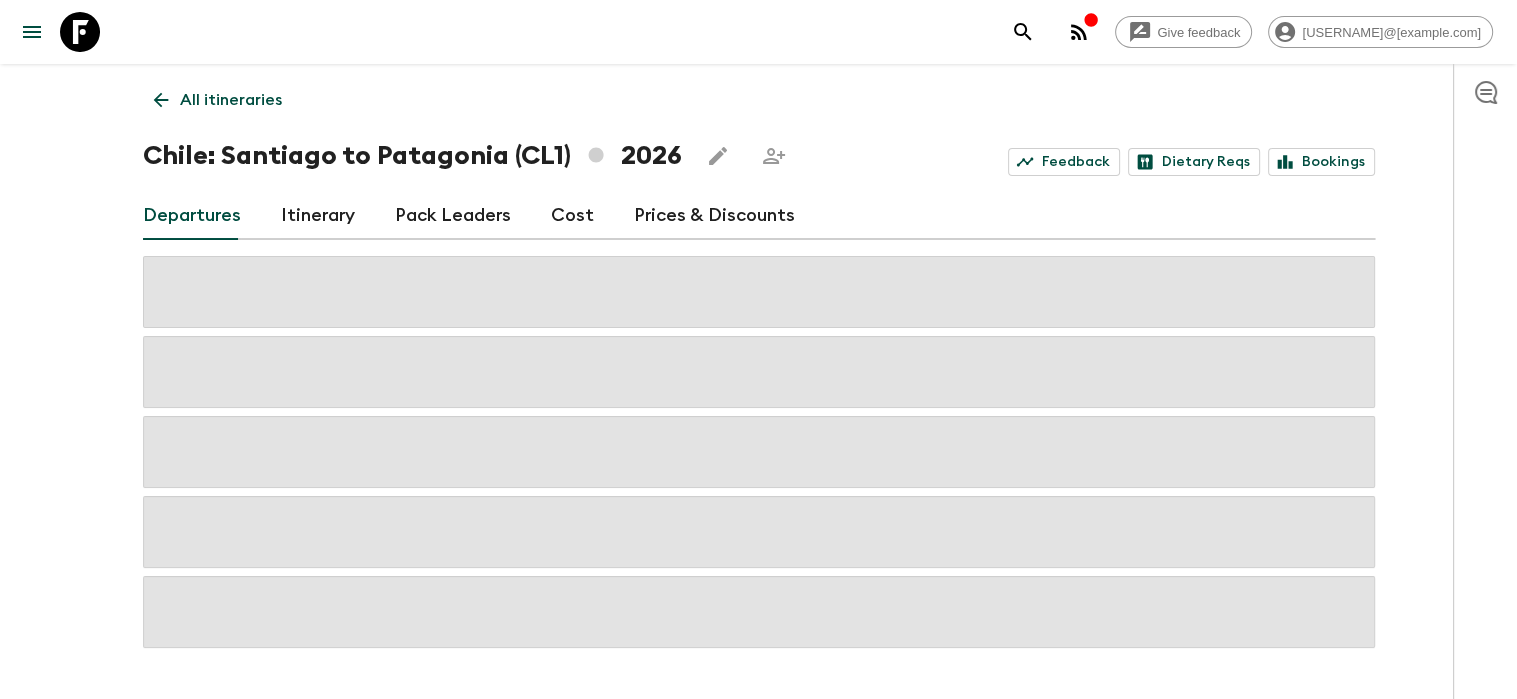 scroll, scrollTop: 59, scrollLeft: 0, axis: vertical 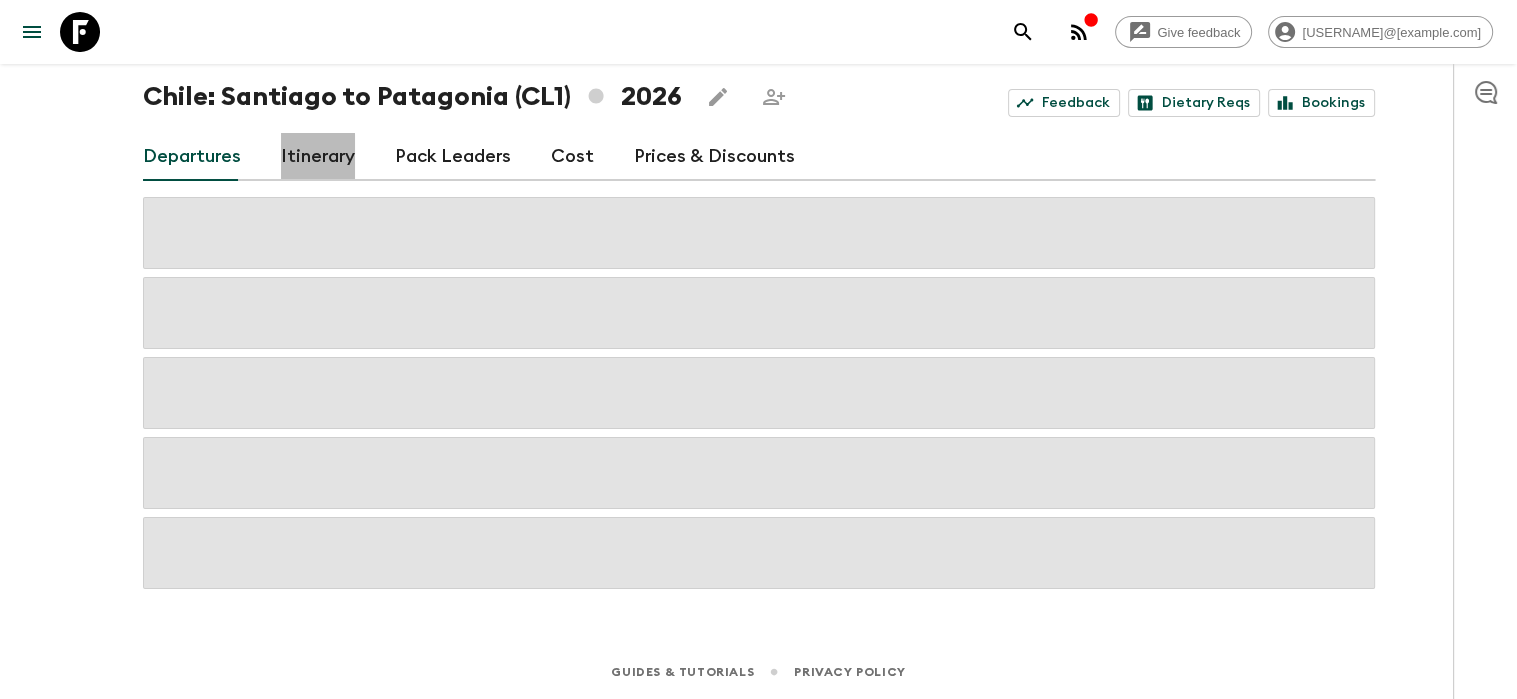 click on "Itinerary" at bounding box center (318, 157) 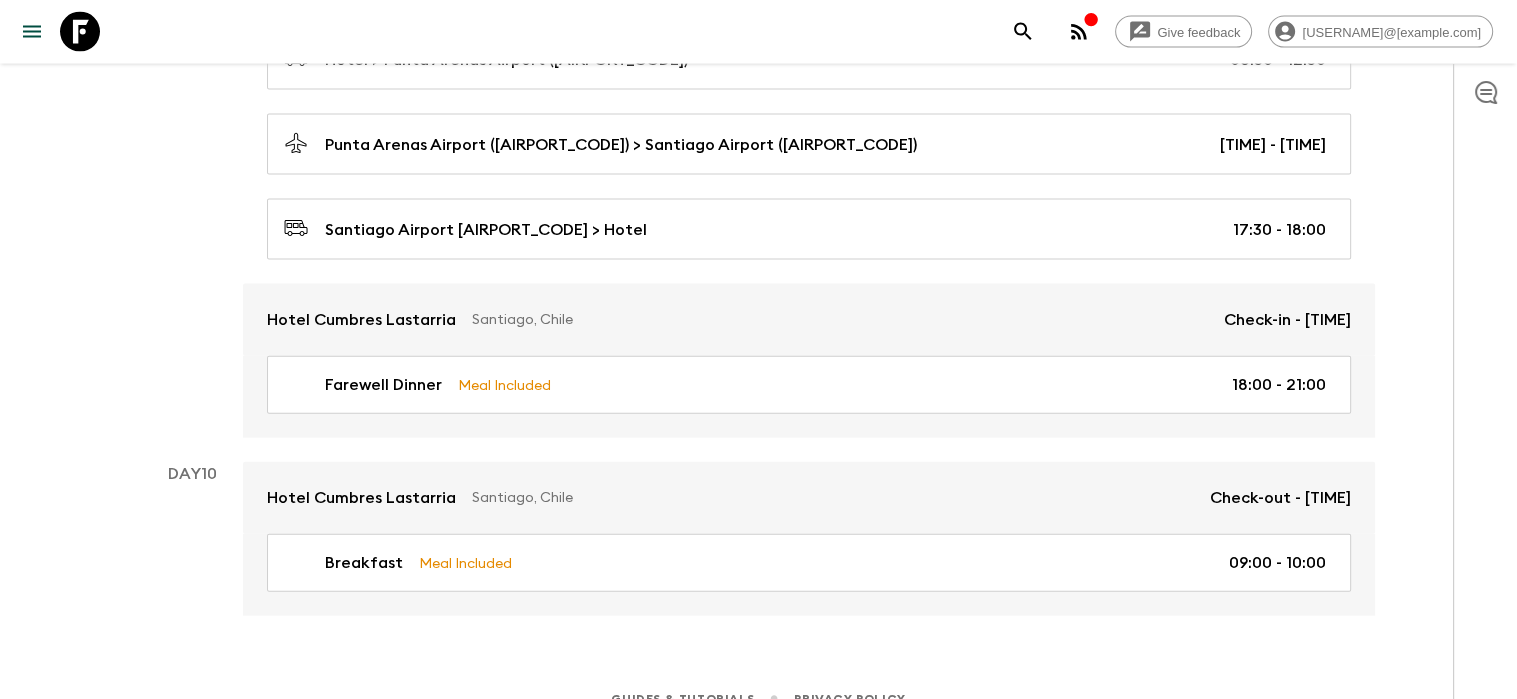 scroll, scrollTop: 4457, scrollLeft: 0, axis: vertical 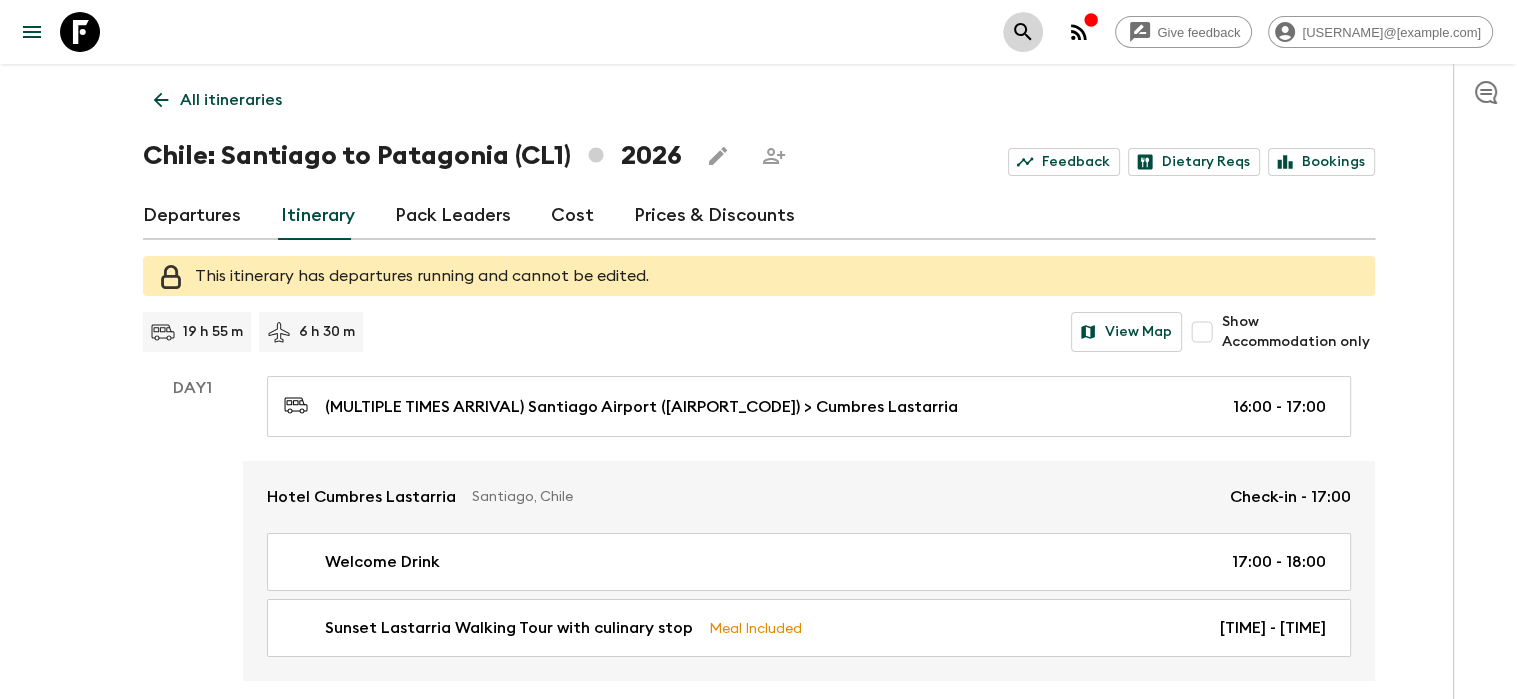 click 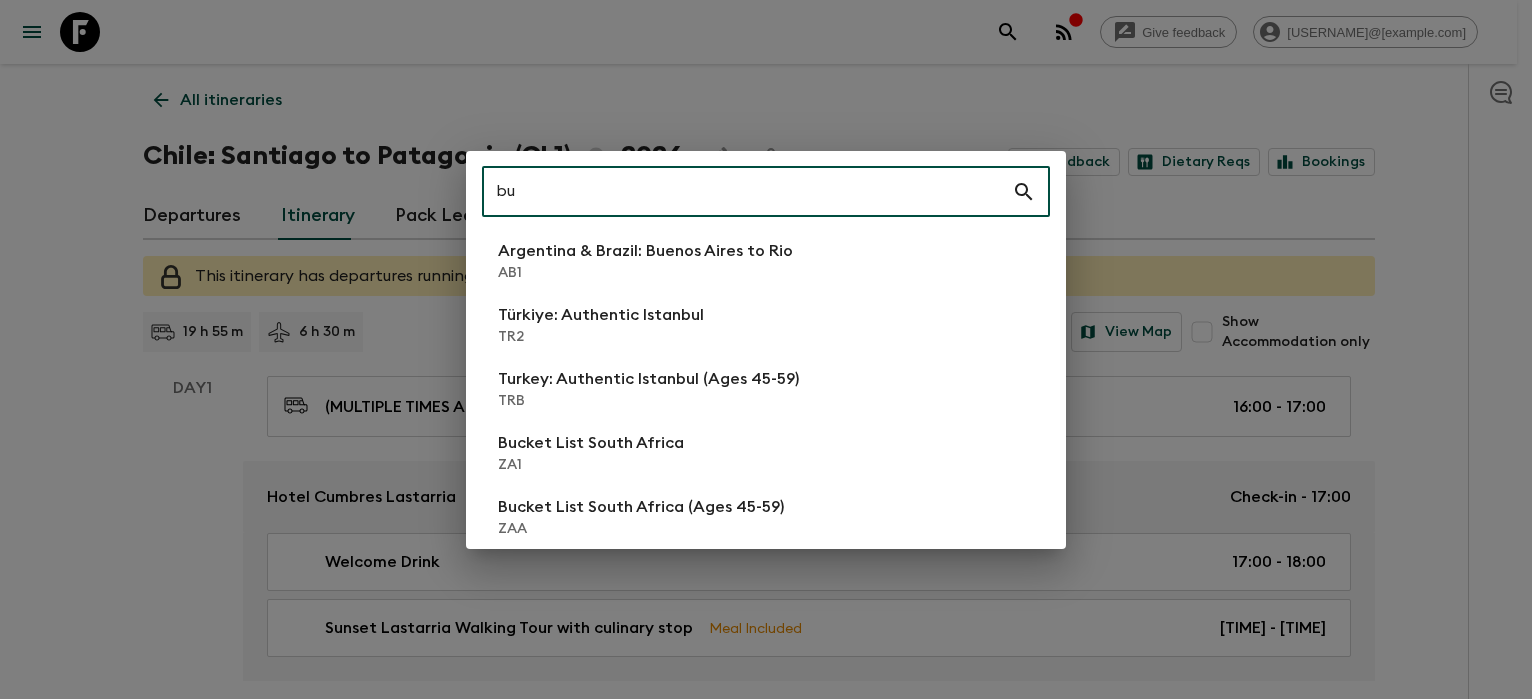 type on "b" 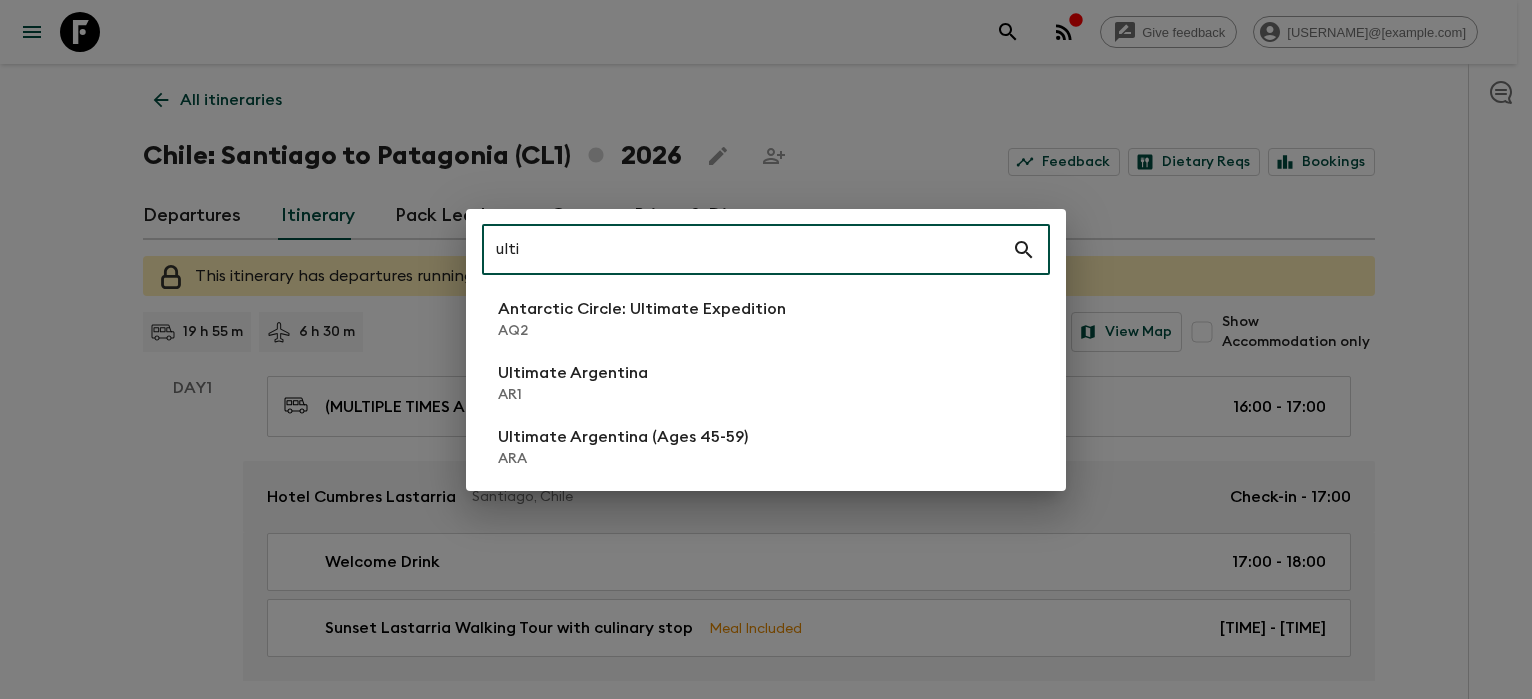 type on "ulti" 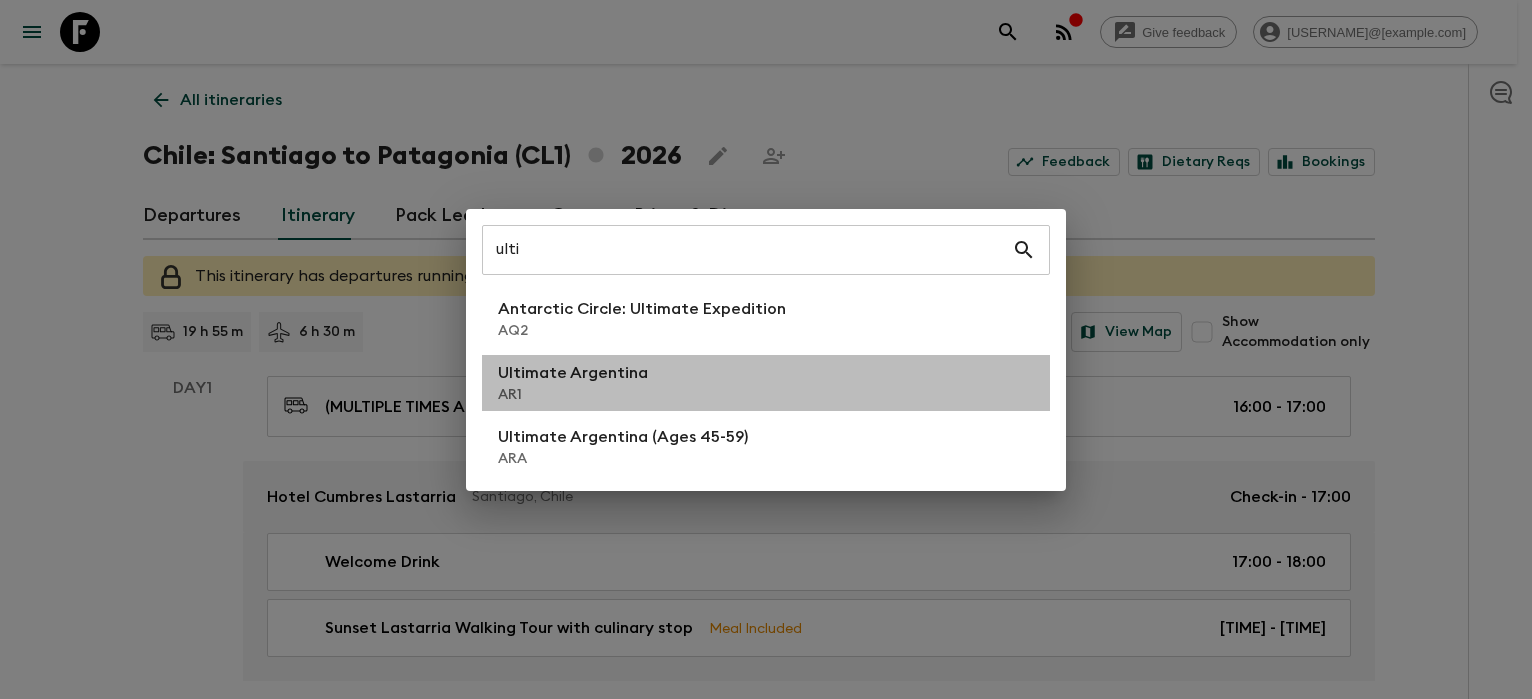 click on "AR1" at bounding box center [573, 395] 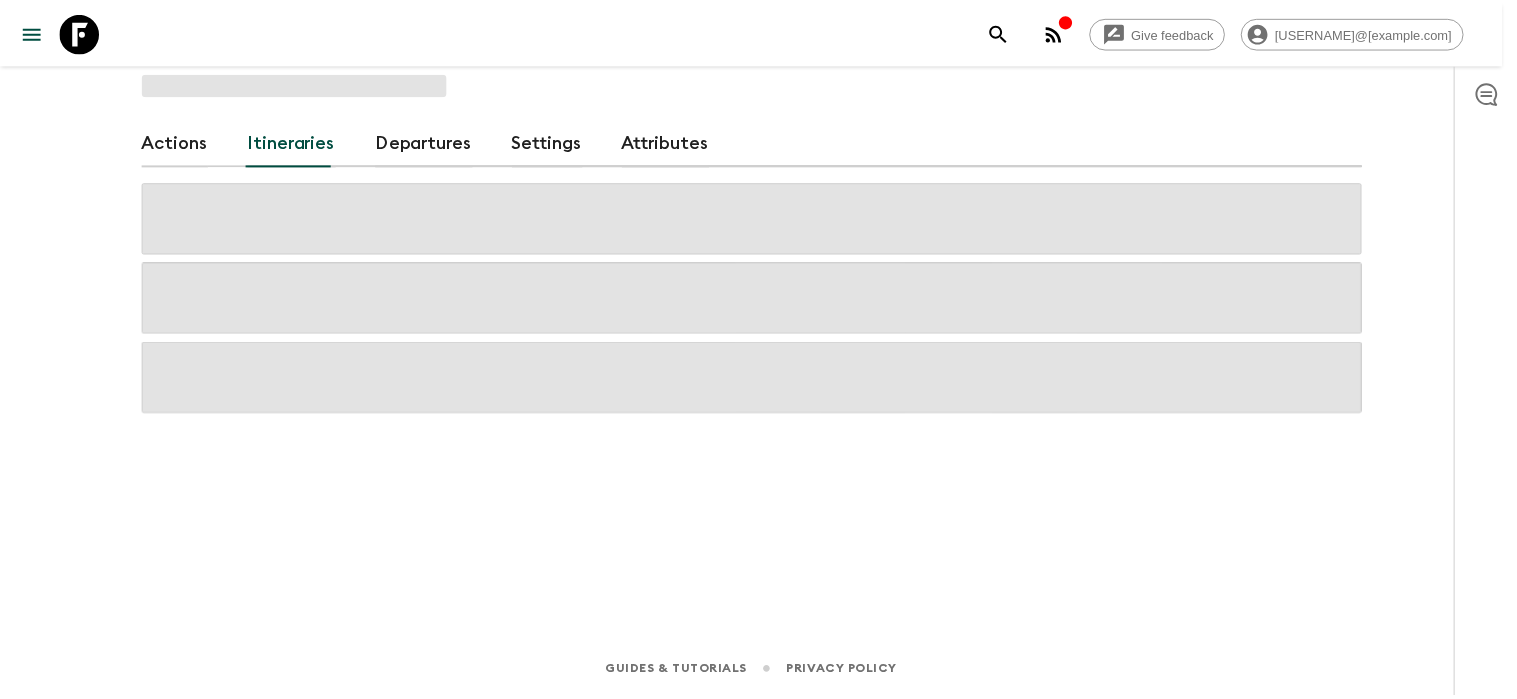 scroll, scrollTop: 0, scrollLeft: 0, axis: both 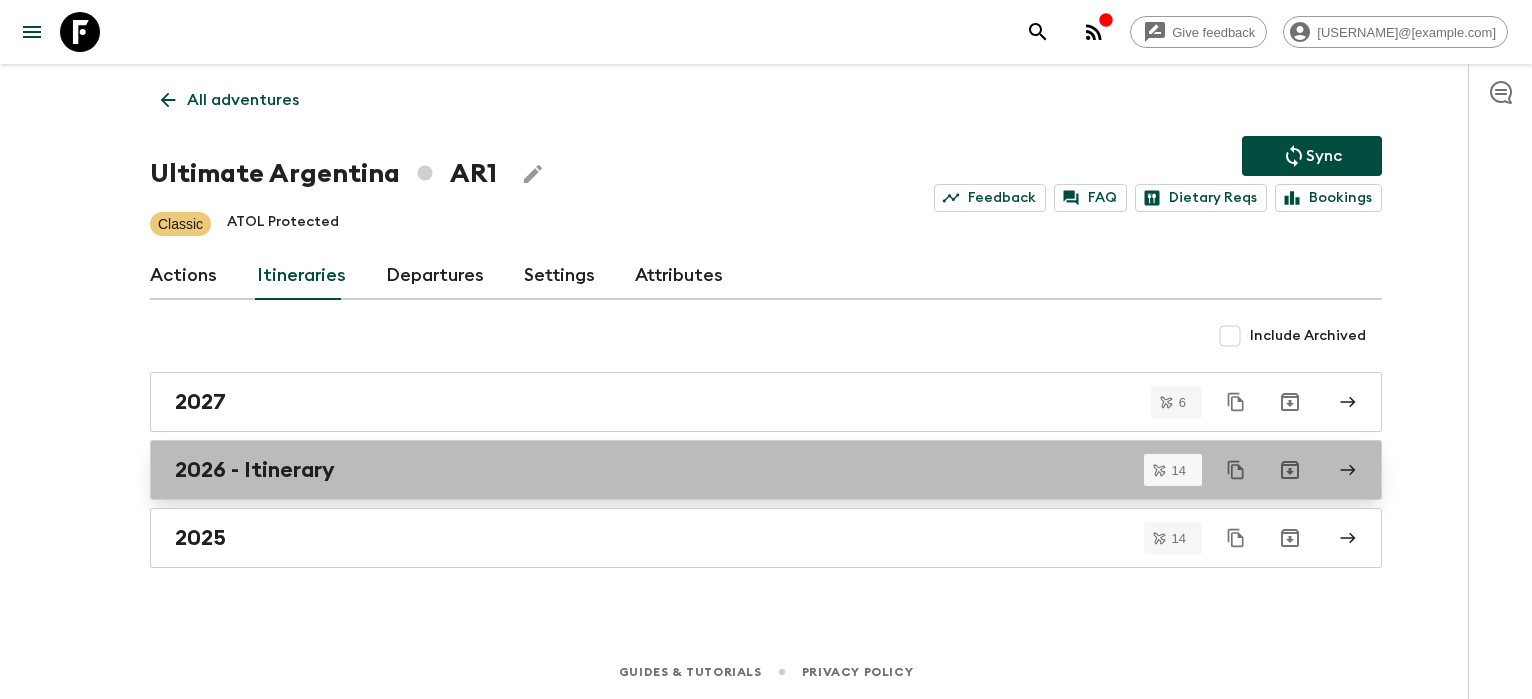 click on "2026 - Itinerary" at bounding box center [255, 470] 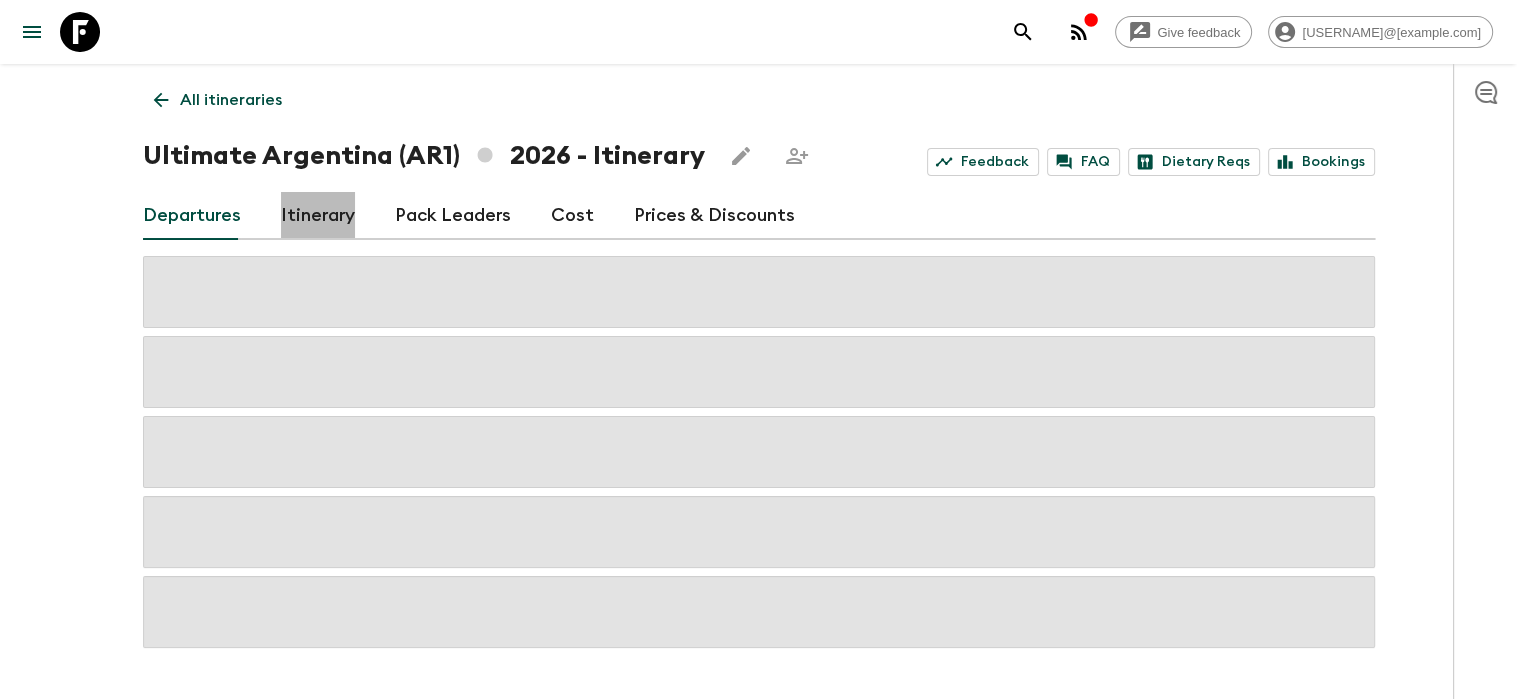 click on "Itinerary" at bounding box center (318, 216) 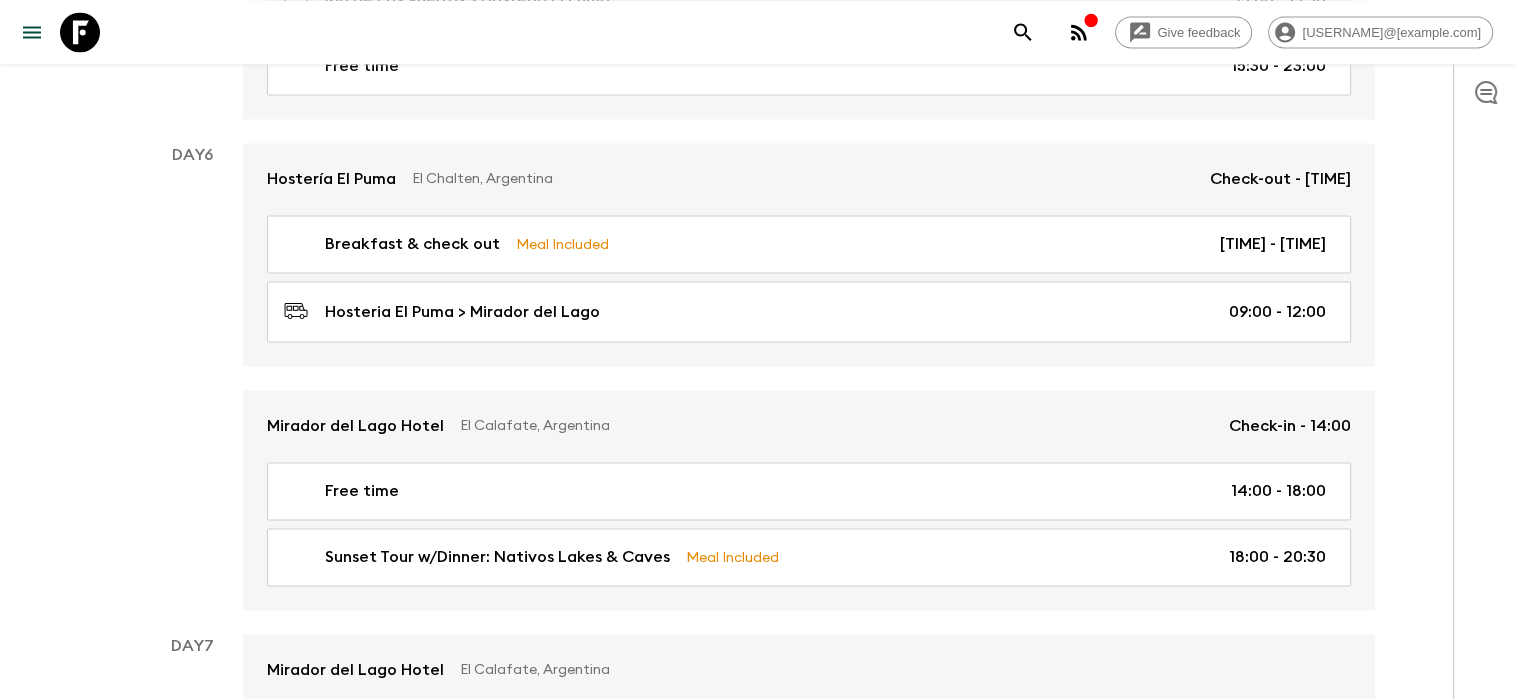 scroll, scrollTop: 3100, scrollLeft: 0, axis: vertical 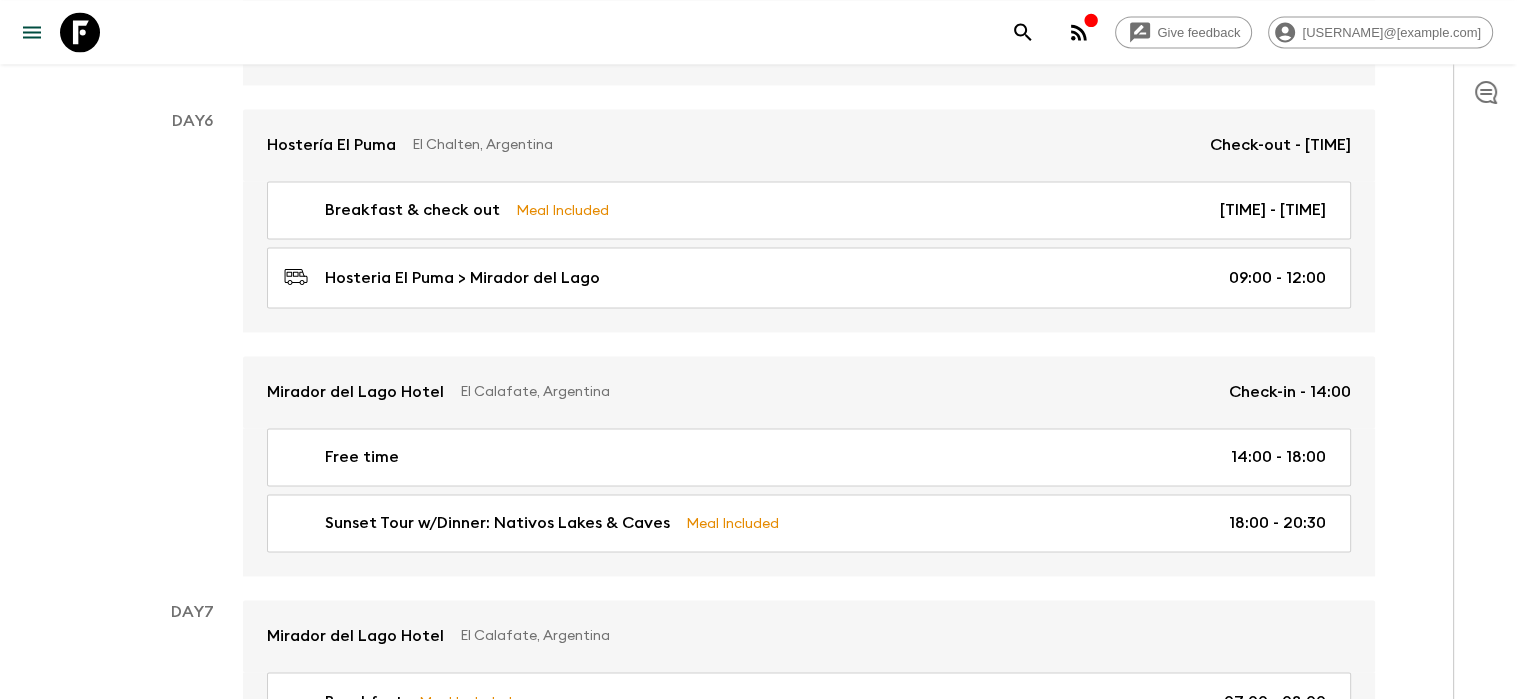 click on "Meal Included [TIME] - [TIME] Hosteria El Puma > Mirador del Lago [TIME] - [TIME]" at bounding box center (809, 256) 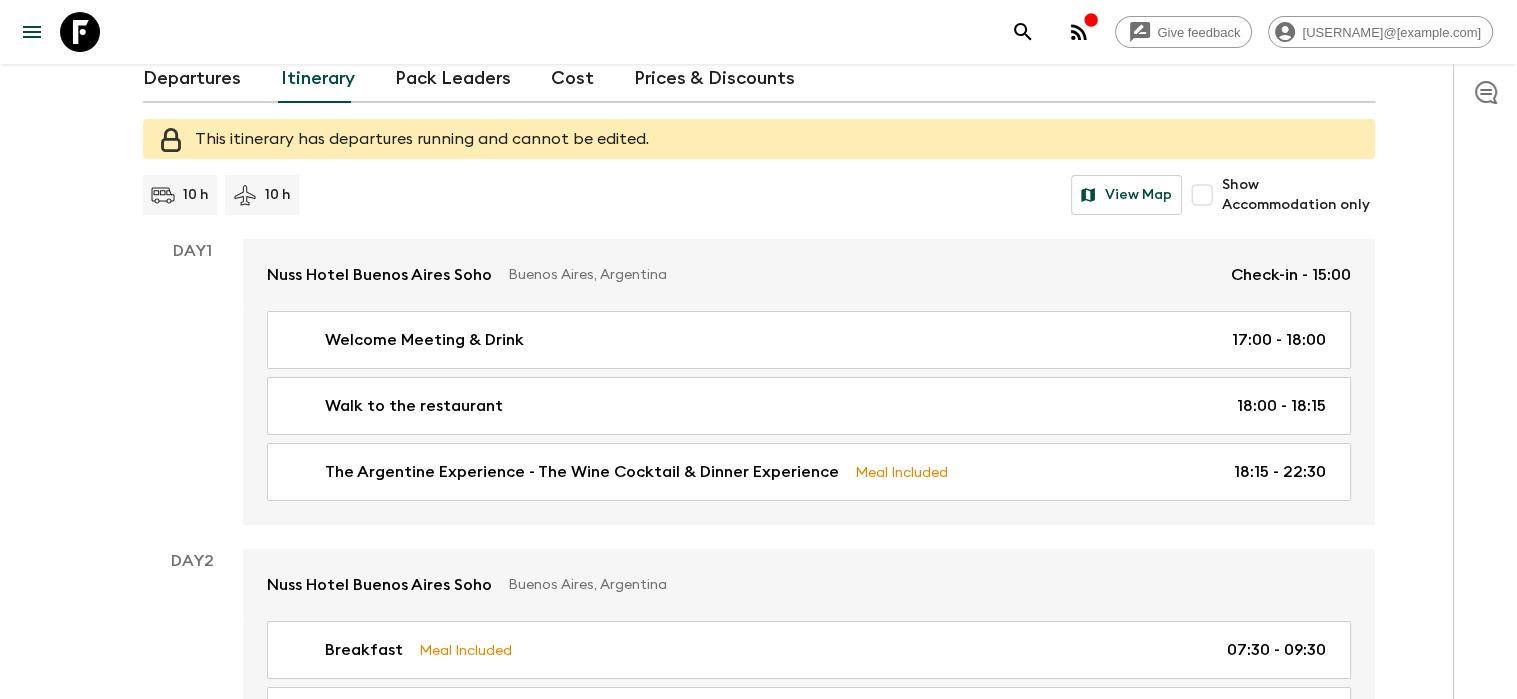 scroll, scrollTop: 0, scrollLeft: 0, axis: both 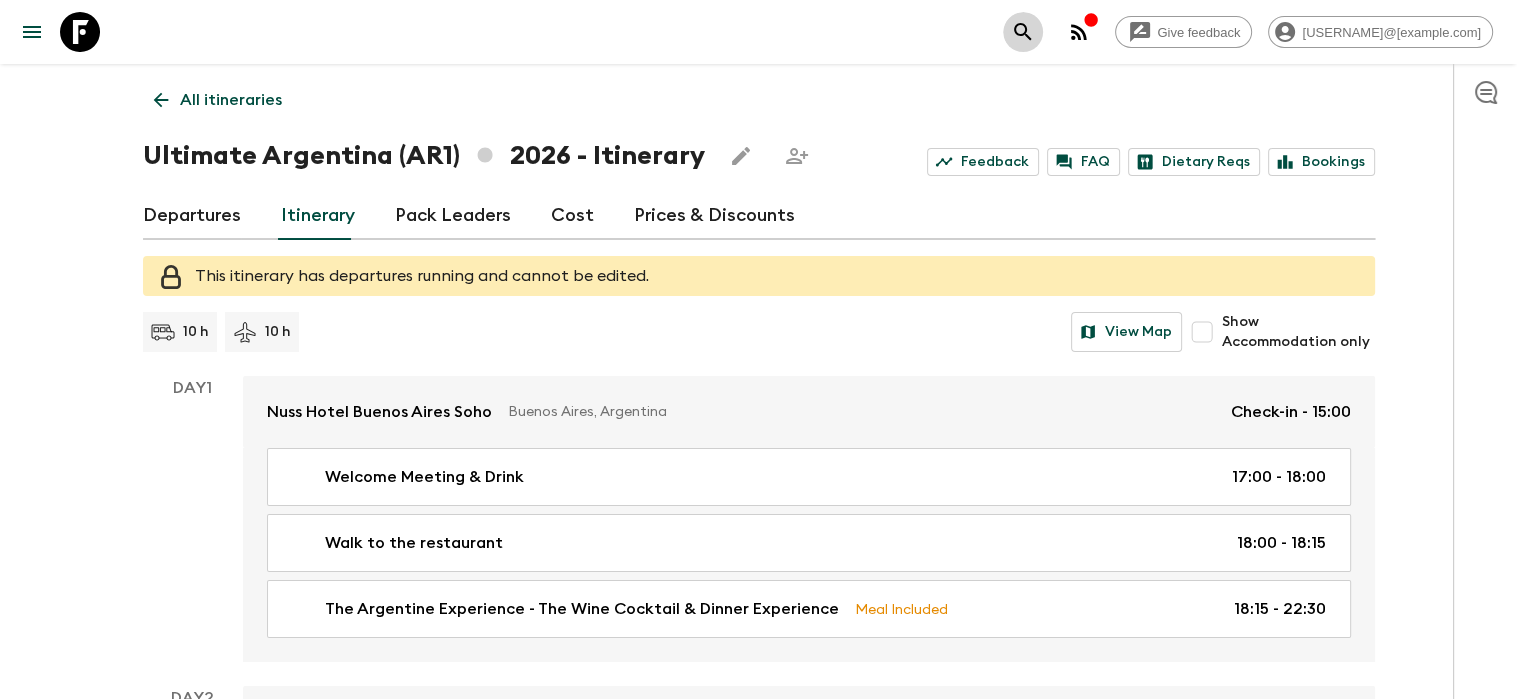 click 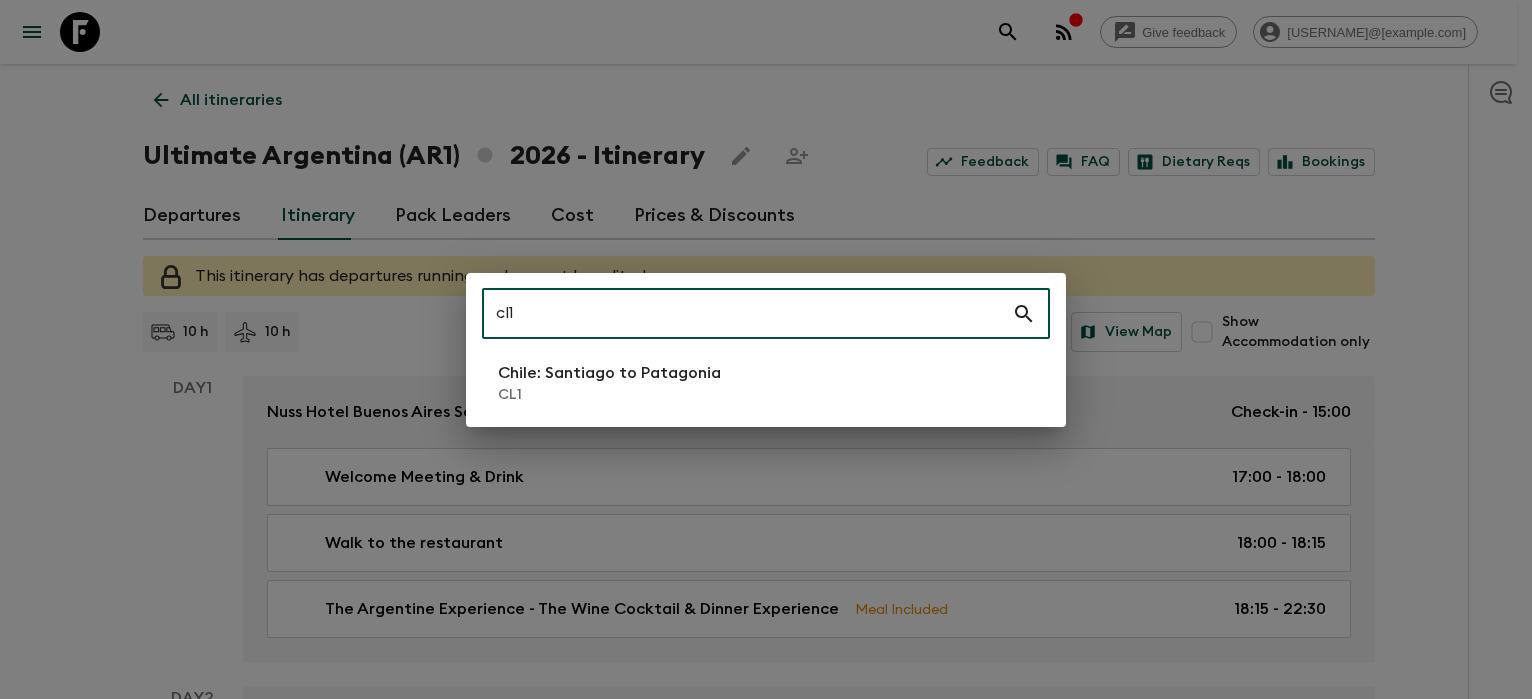 type on "cl1" 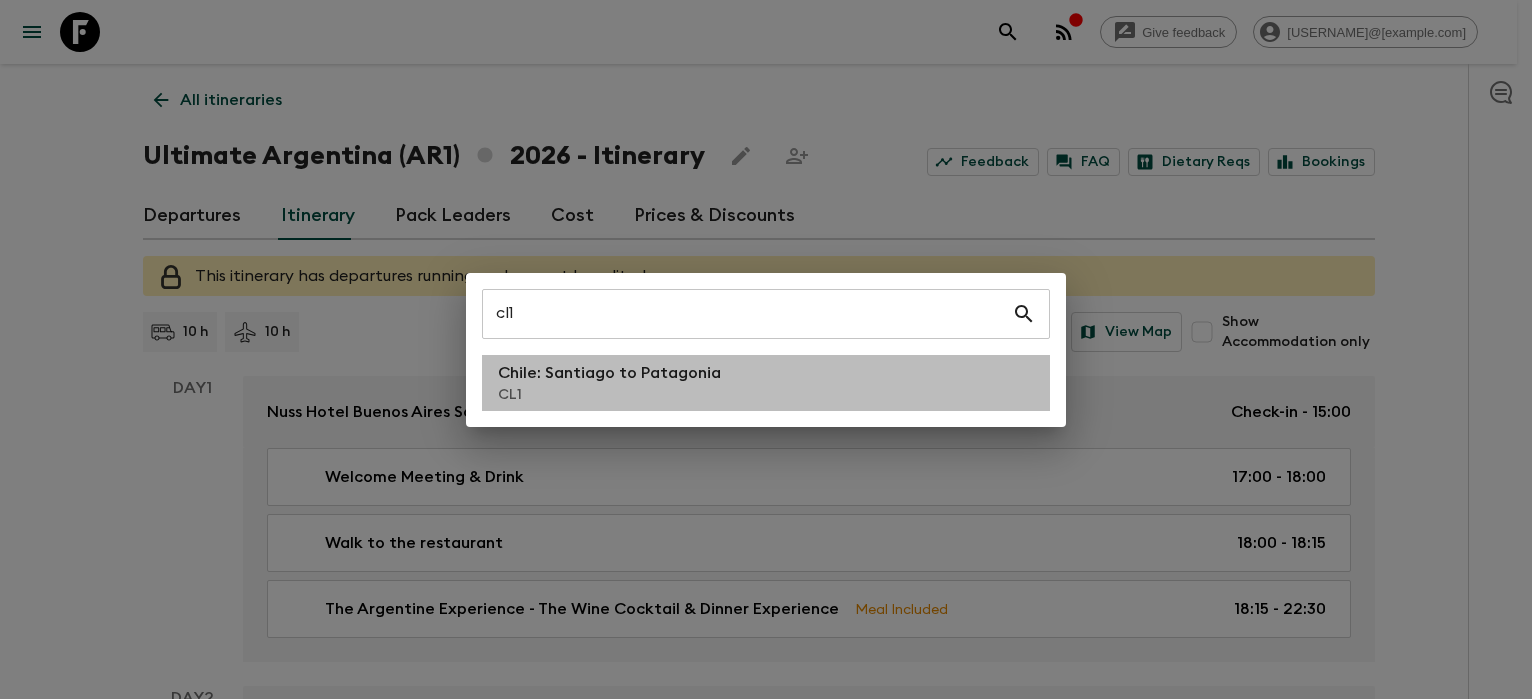 click on "Chile: Santiago to Patagonia [COUNTRY_CODE]" at bounding box center [766, 383] 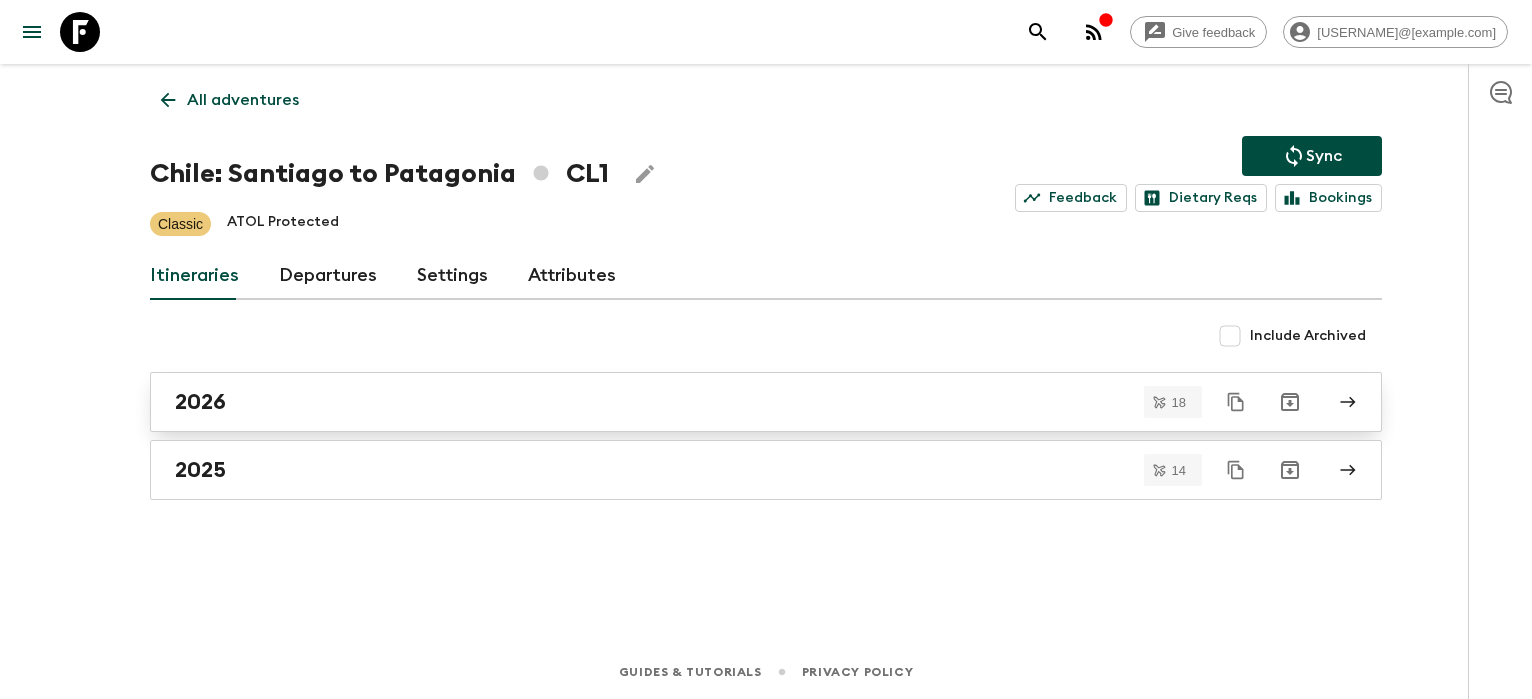 click on "2026" at bounding box center (766, 402) 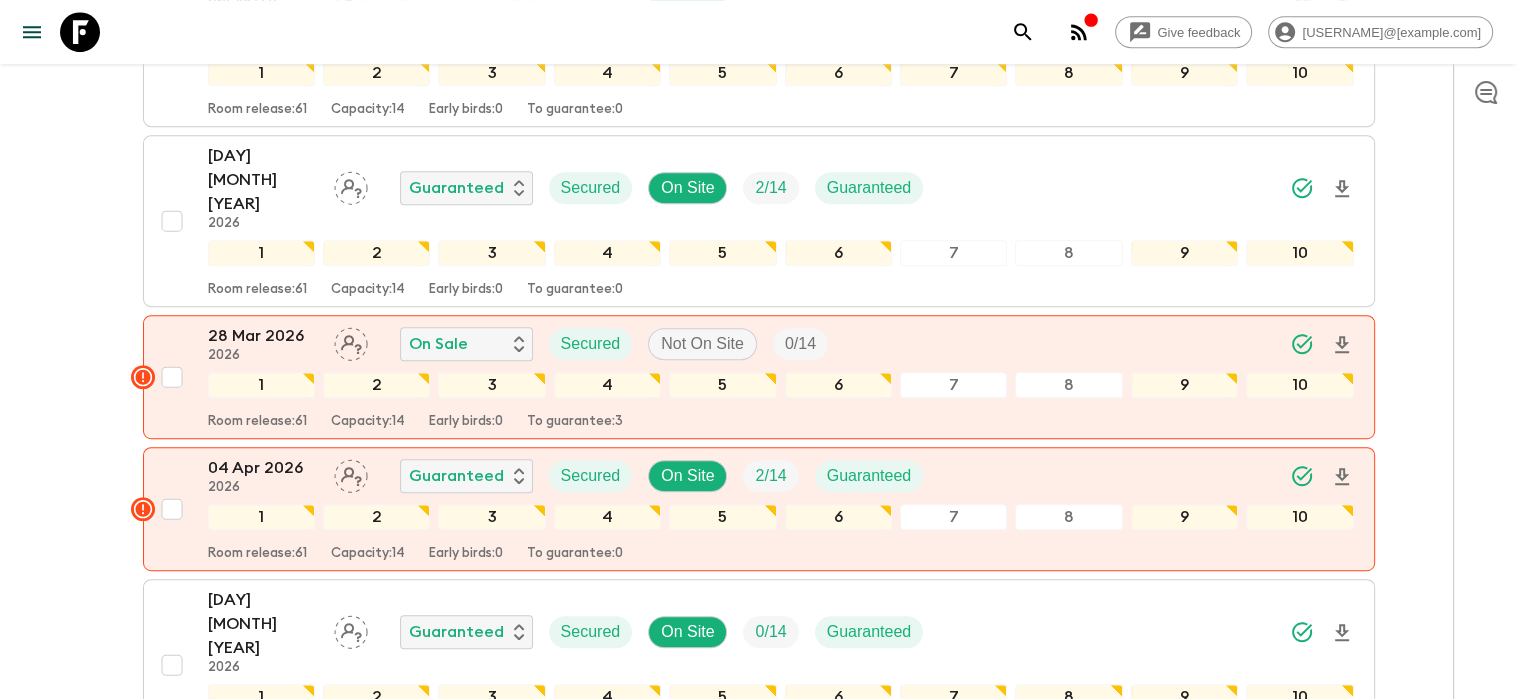 scroll, scrollTop: 976, scrollLeft: 0, axis: vertical 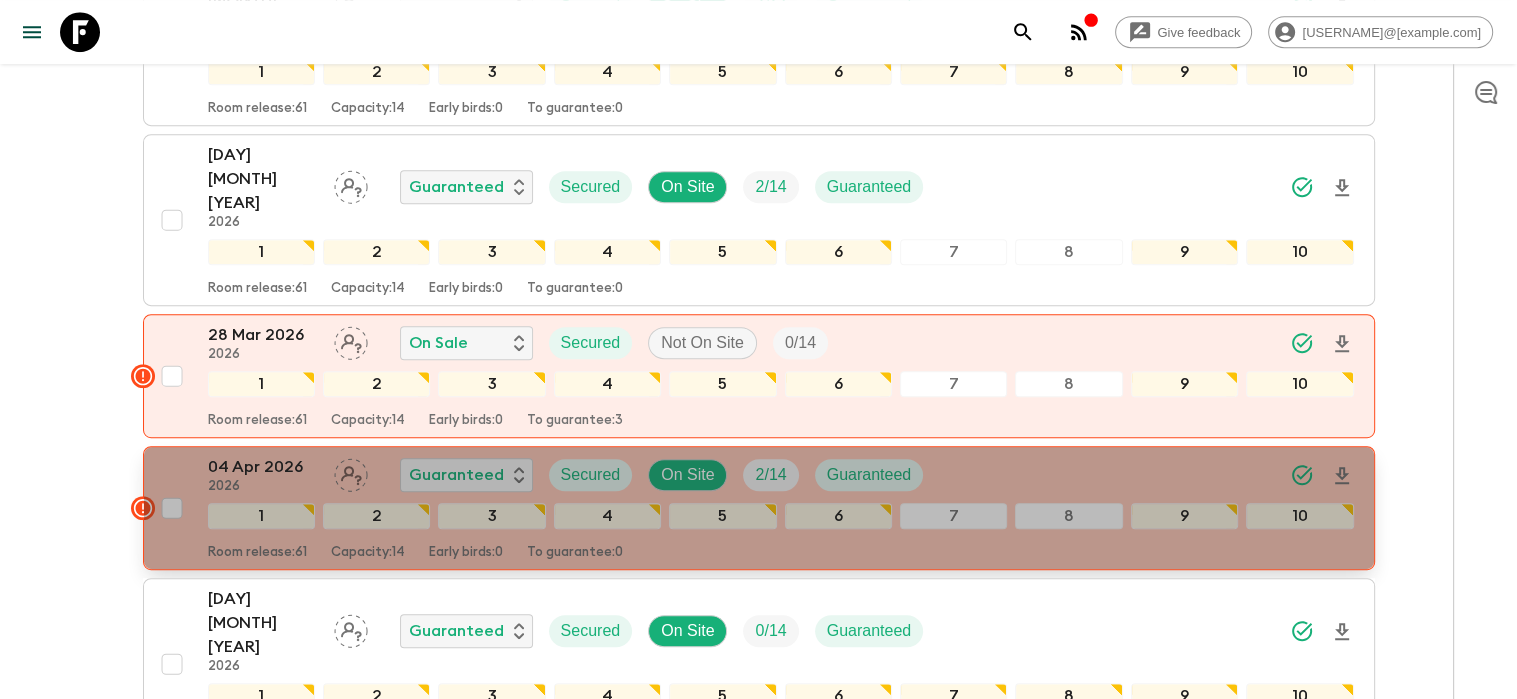 click 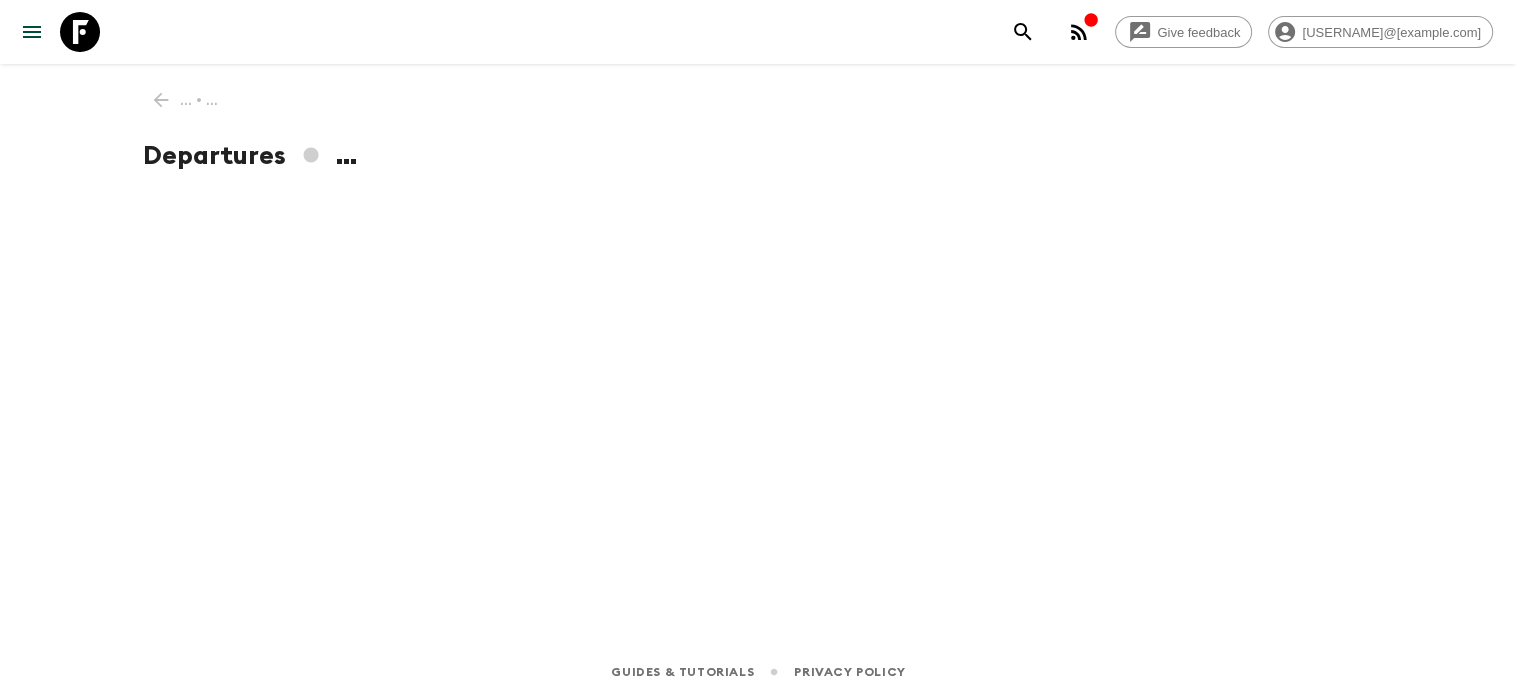 scroll, scrollTop: 0, scrollLeft: 0, axis: both 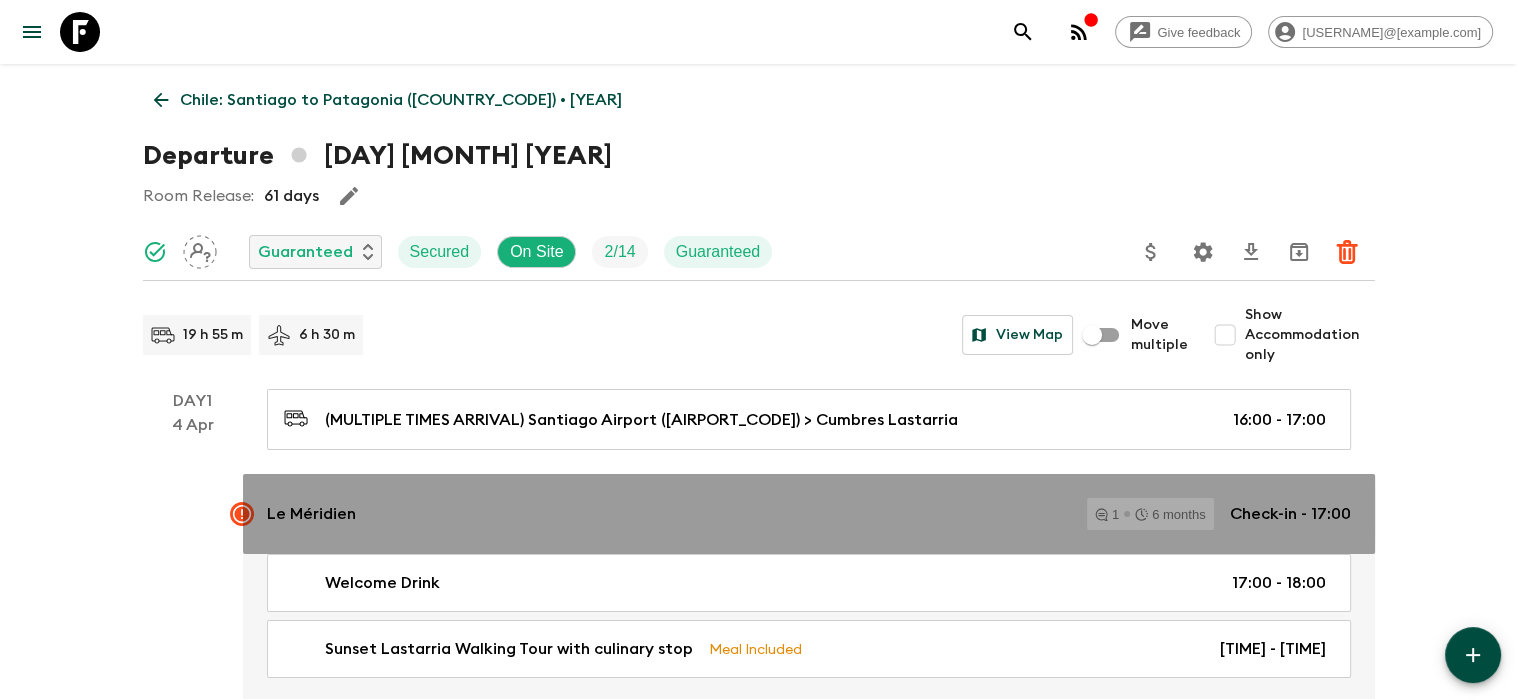 click 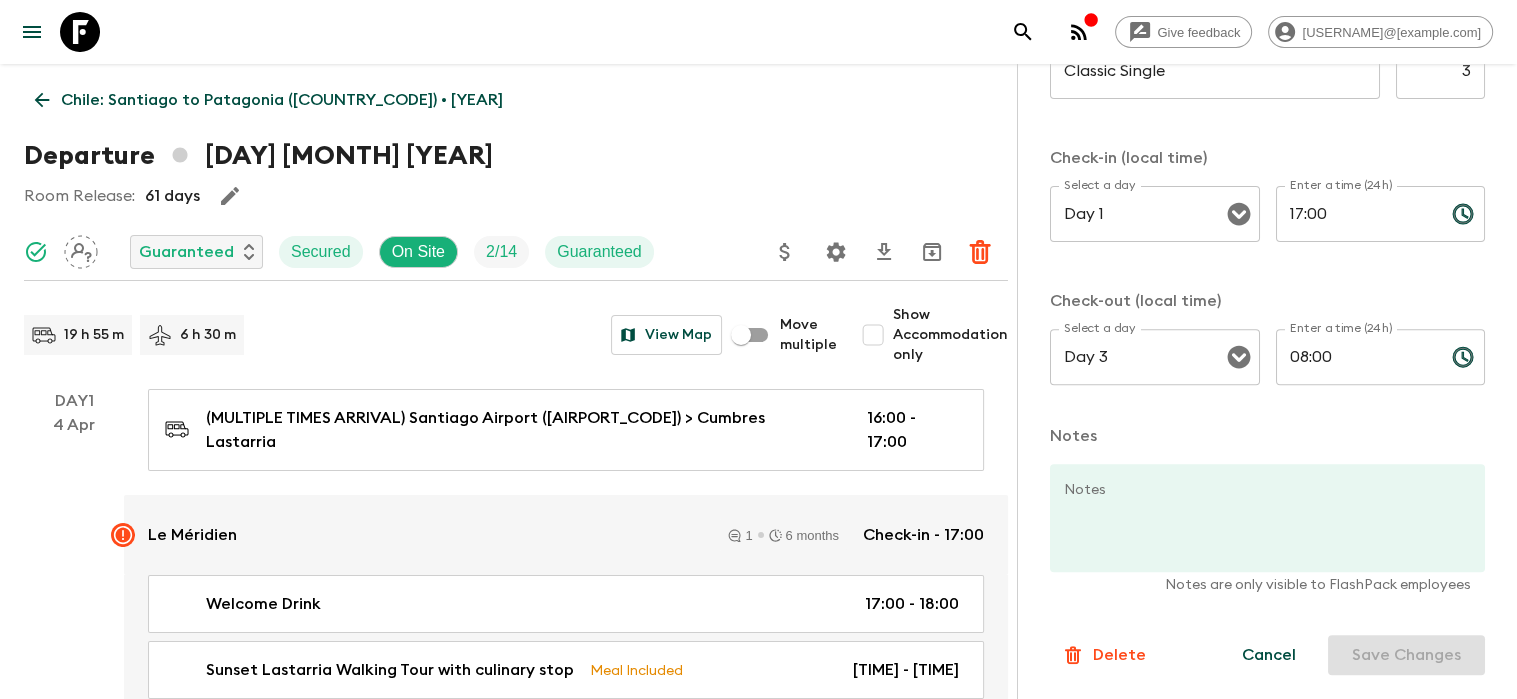 scroll, scrollTop: 0, scrollLeft: 0, axis: both 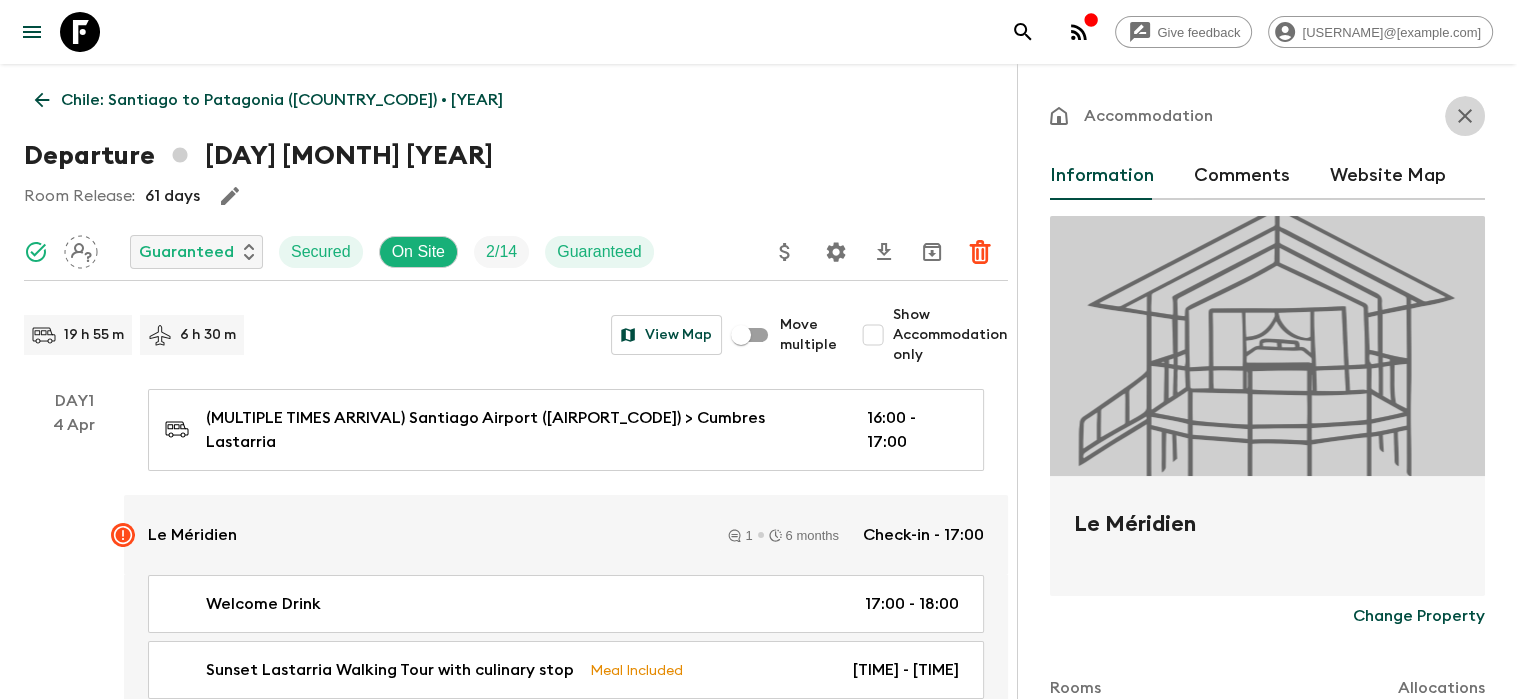 click 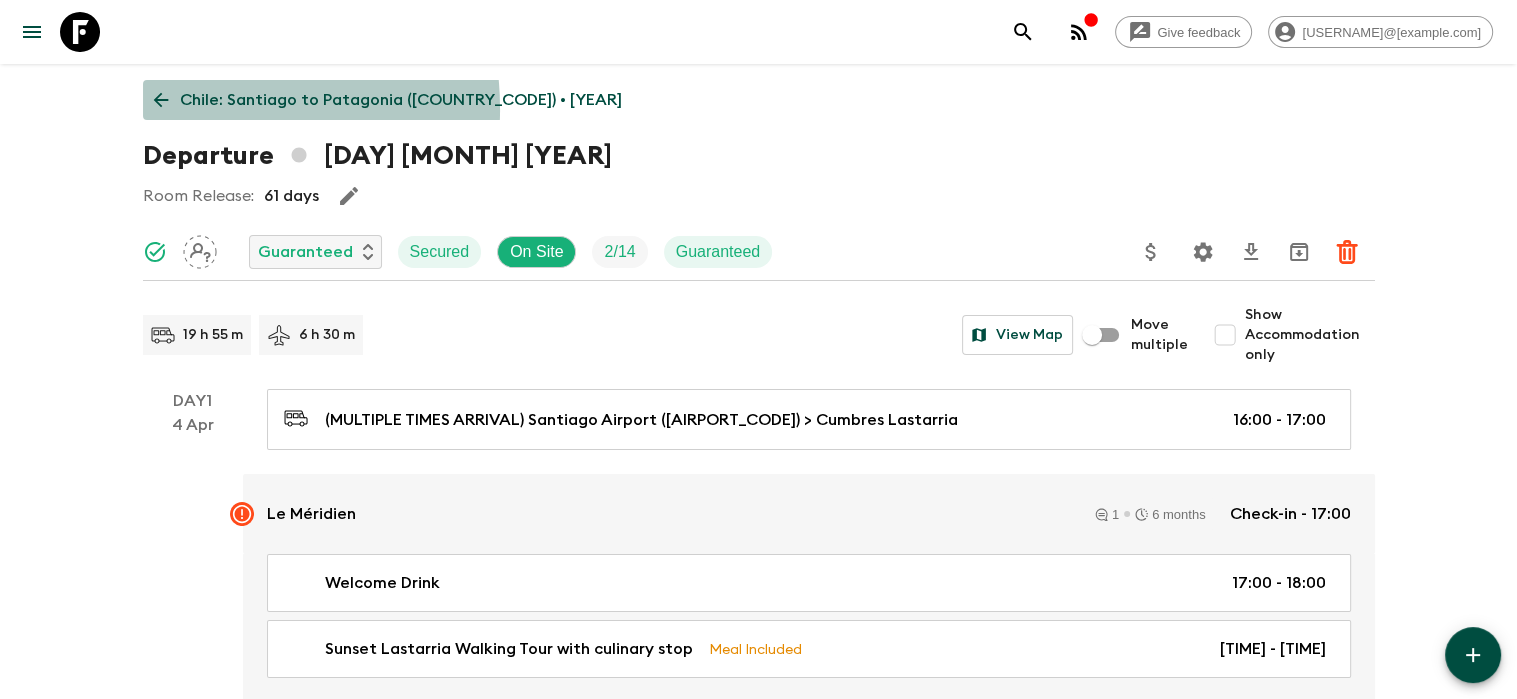 click on "Chile: Santiago to Patagonia ([COUNTRY_CODE]) • [YEAR]" at bounding box center [388, 100] 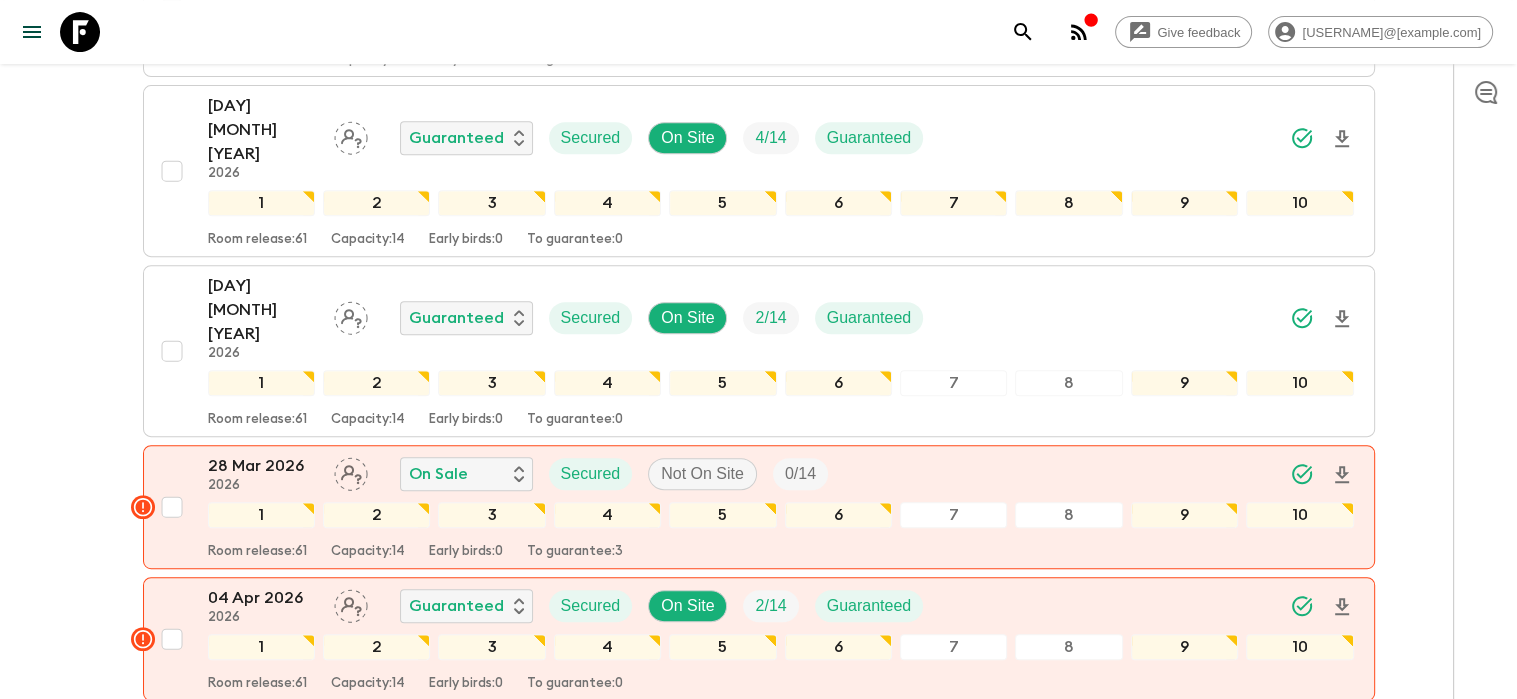scroll, scrollTop: 876, scrollLeft: 0, axis: vertical 